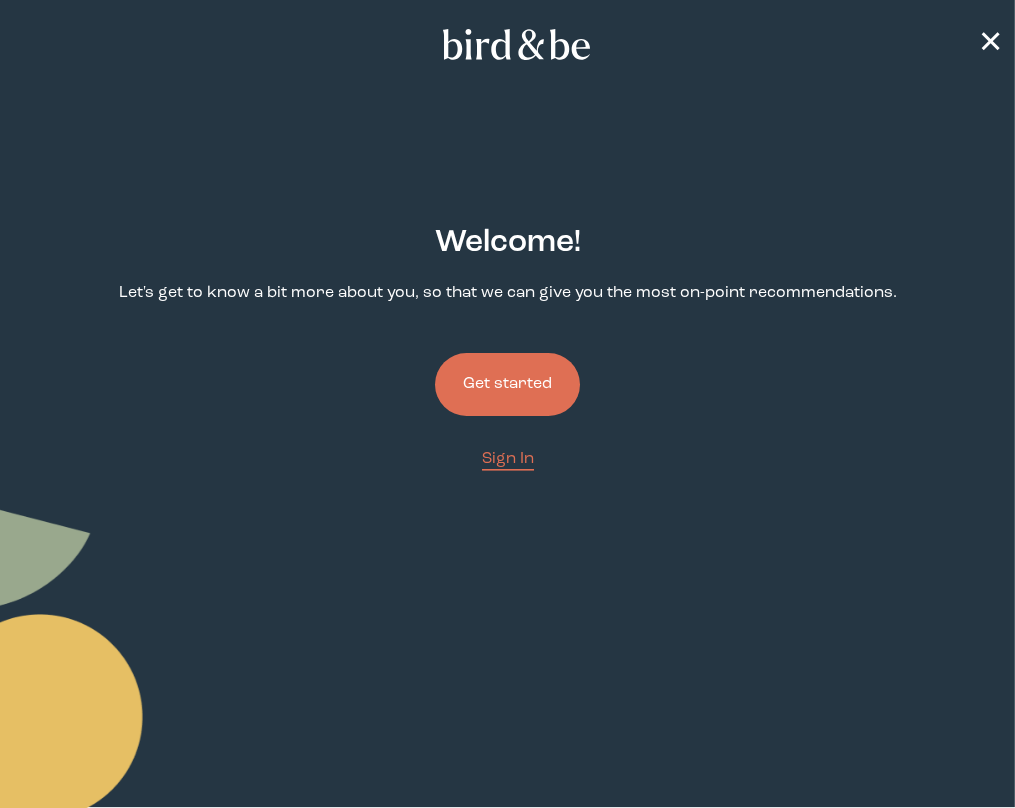 scroll, scrollTop: 0, scrollLeft: 0, axis: both 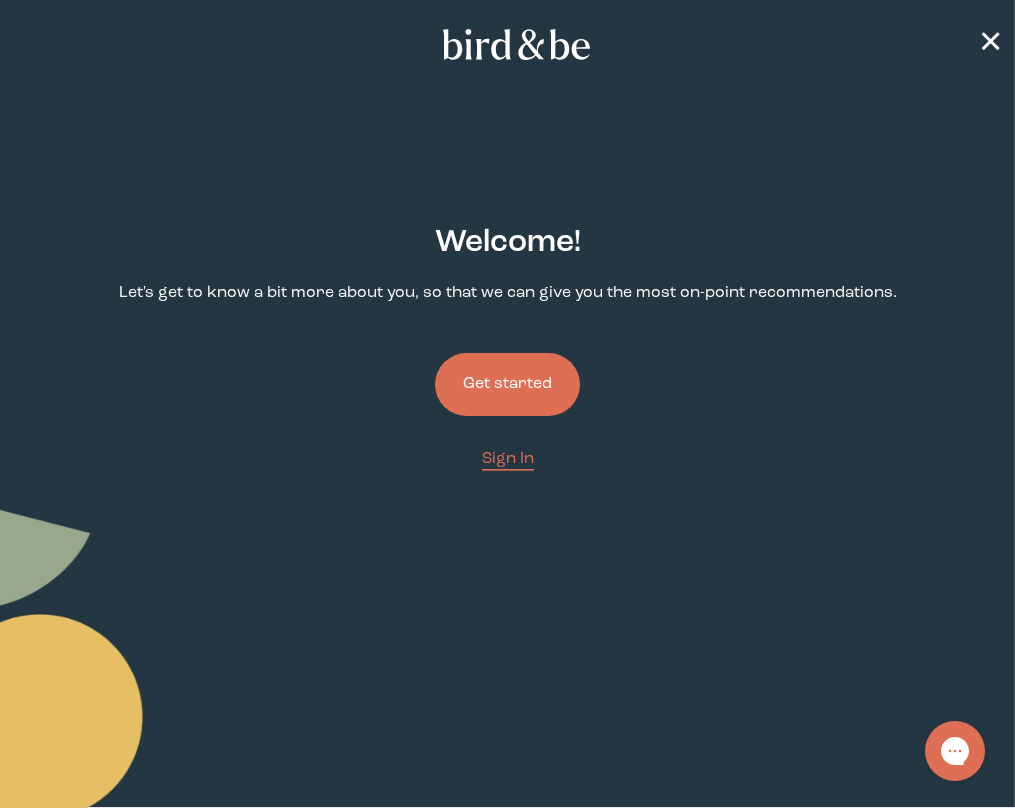 click on "Get started" at bounding box center (507, 384) 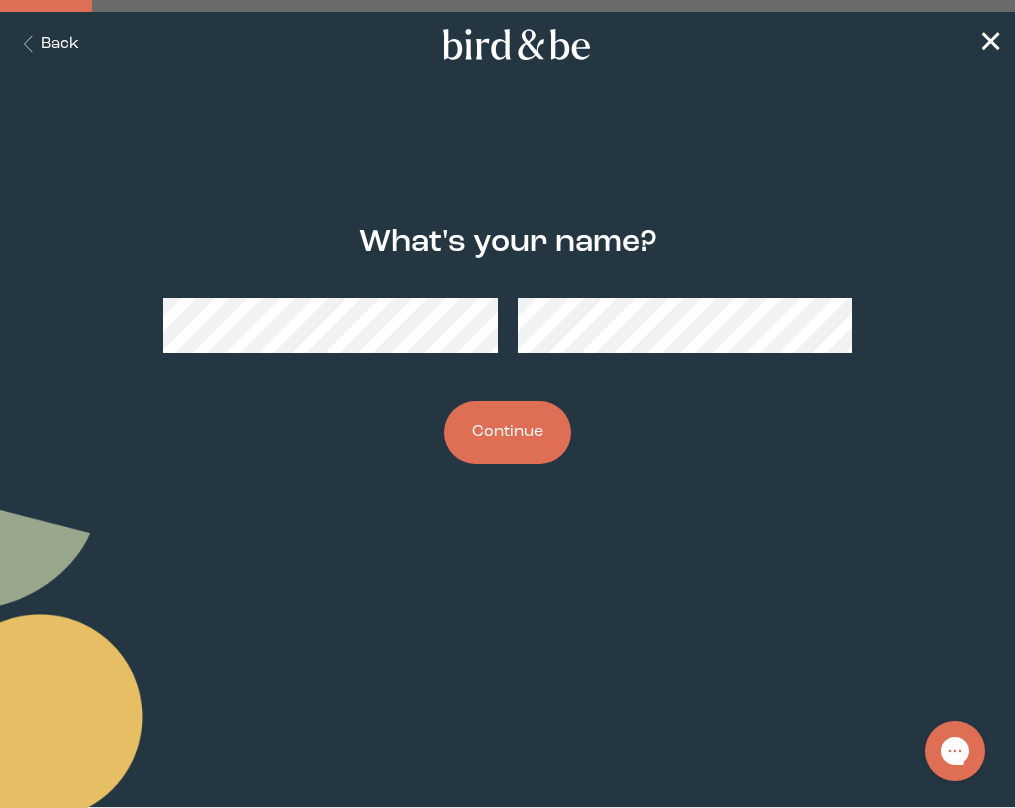 click on "Continue" at bounding box center (507, 432) 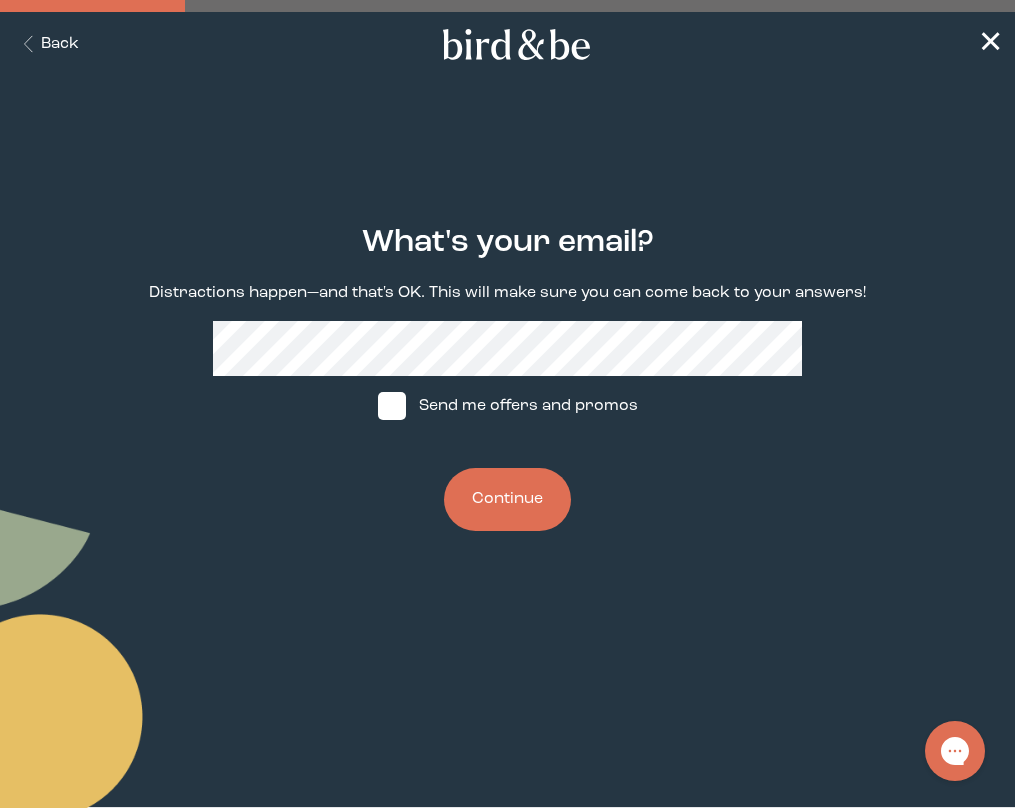 click on "What's your email? Distractions happen—and that's OK. This will make sure you can come back to your answers! Send me offers and promos Continue" at bounding box center (507, 379) 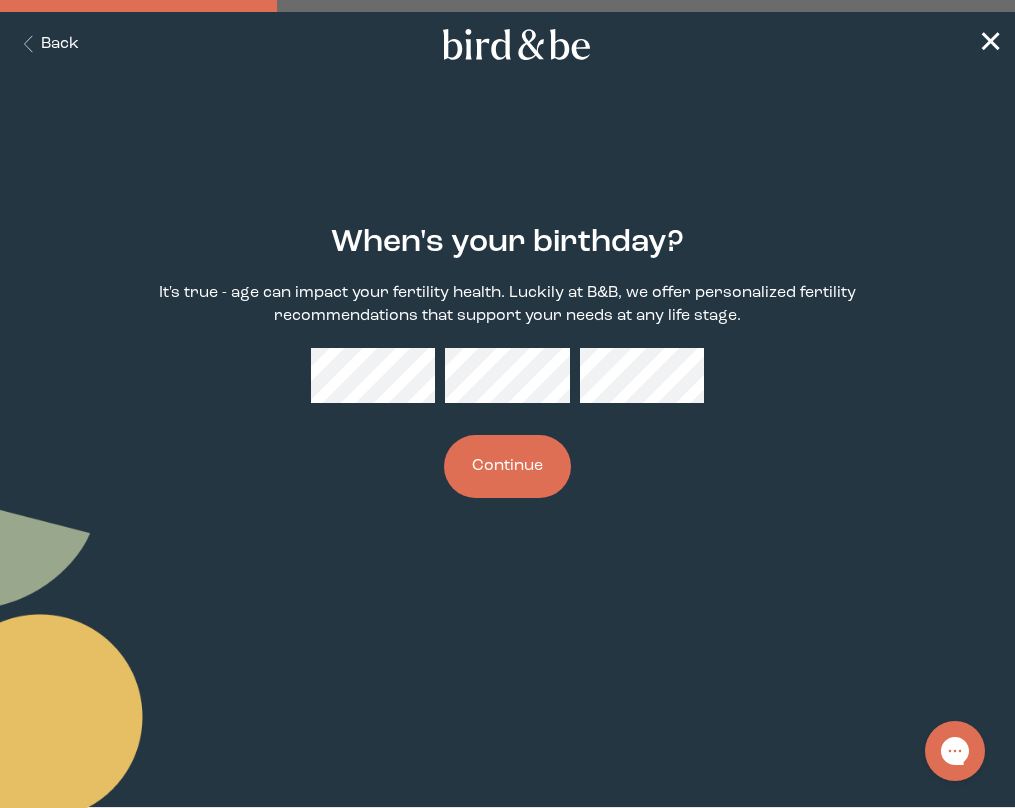 click on "Continue" at bounding box center (507, 466) 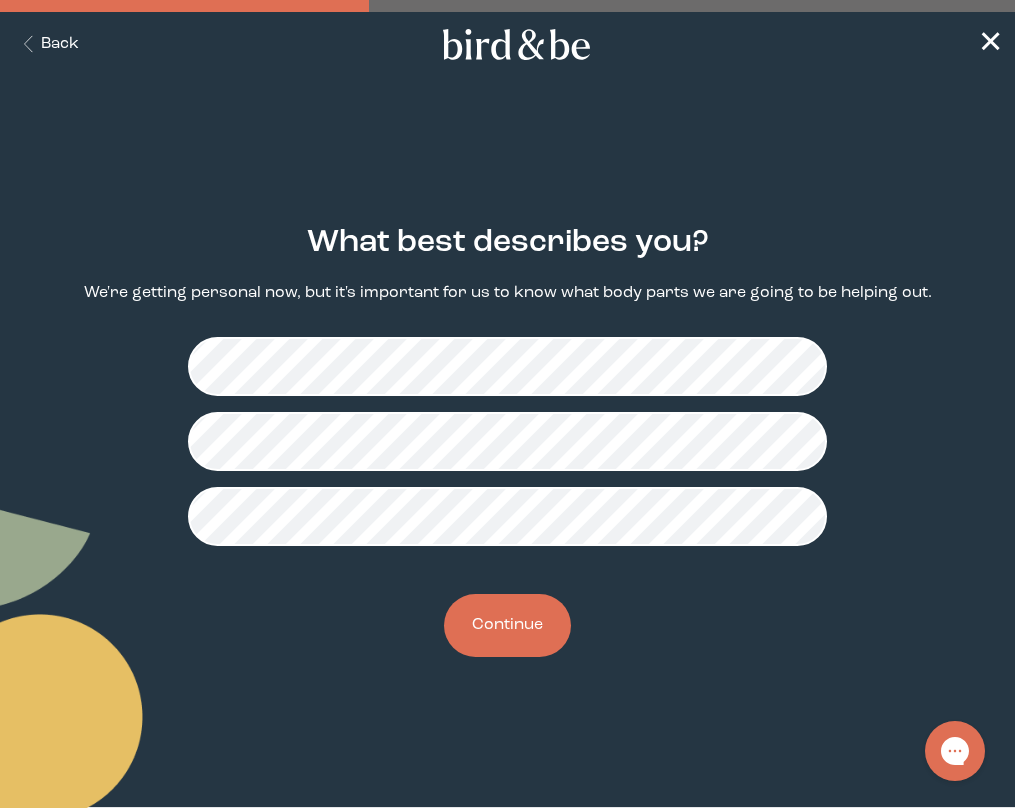 click on "Continue" at bounding box center [507, 625] 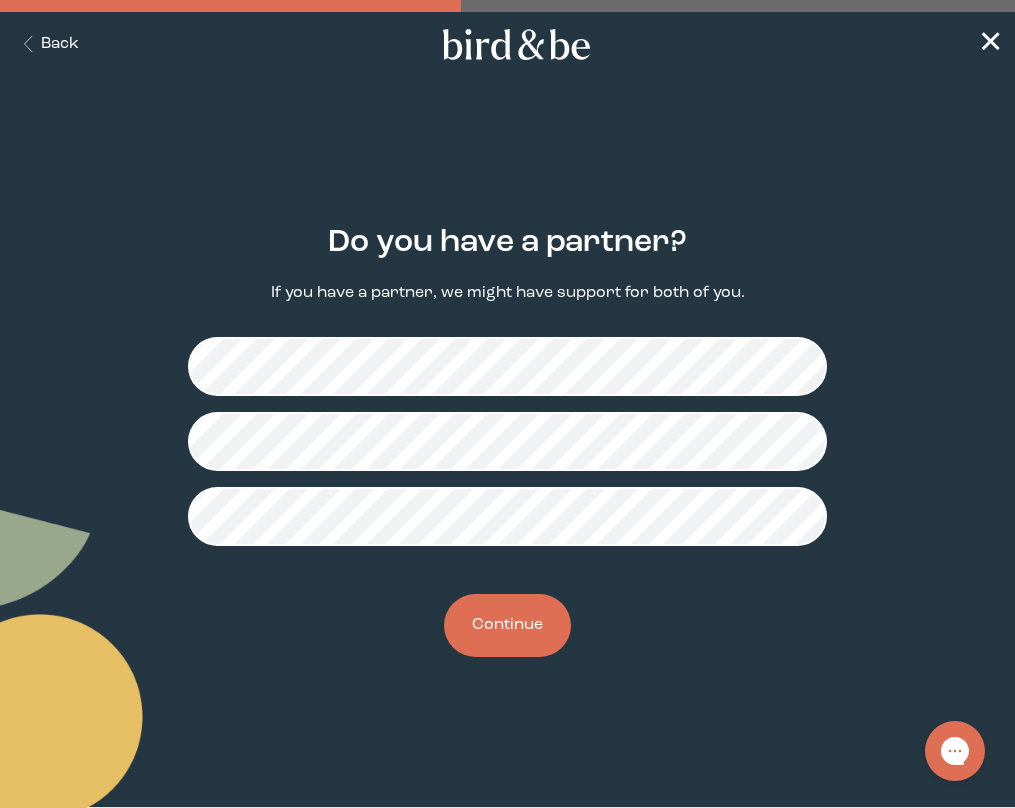 click on "Continue" at bounding box center [507, 625] 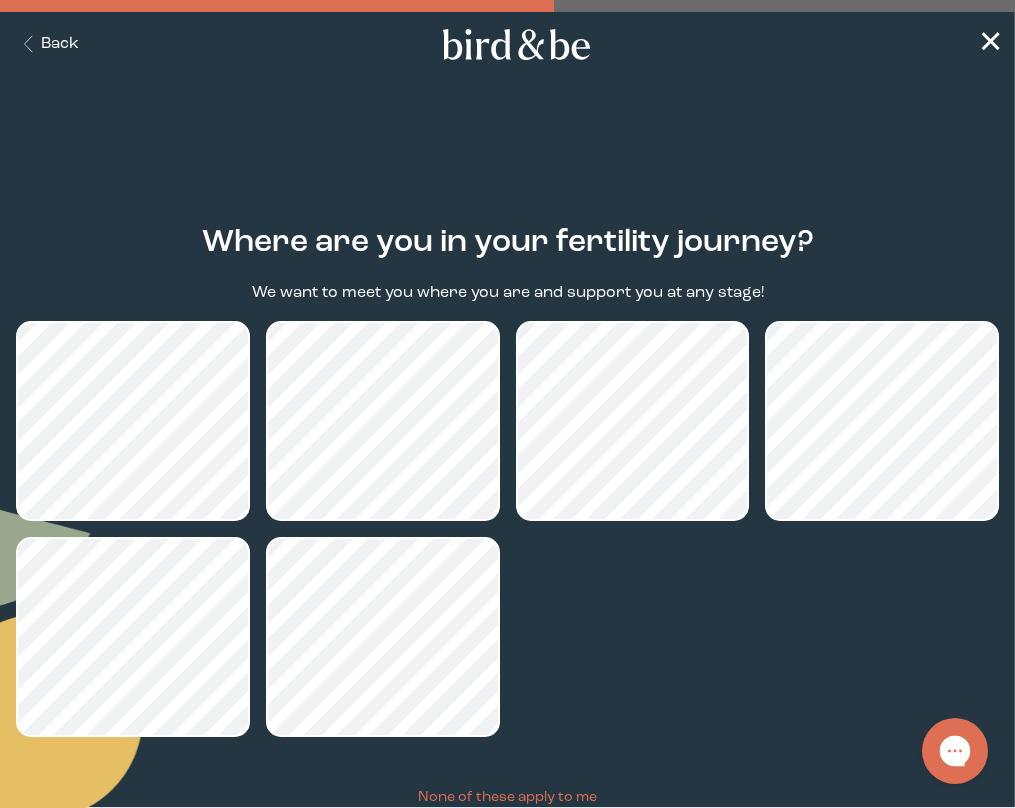 click at bounding box center (955, 751) 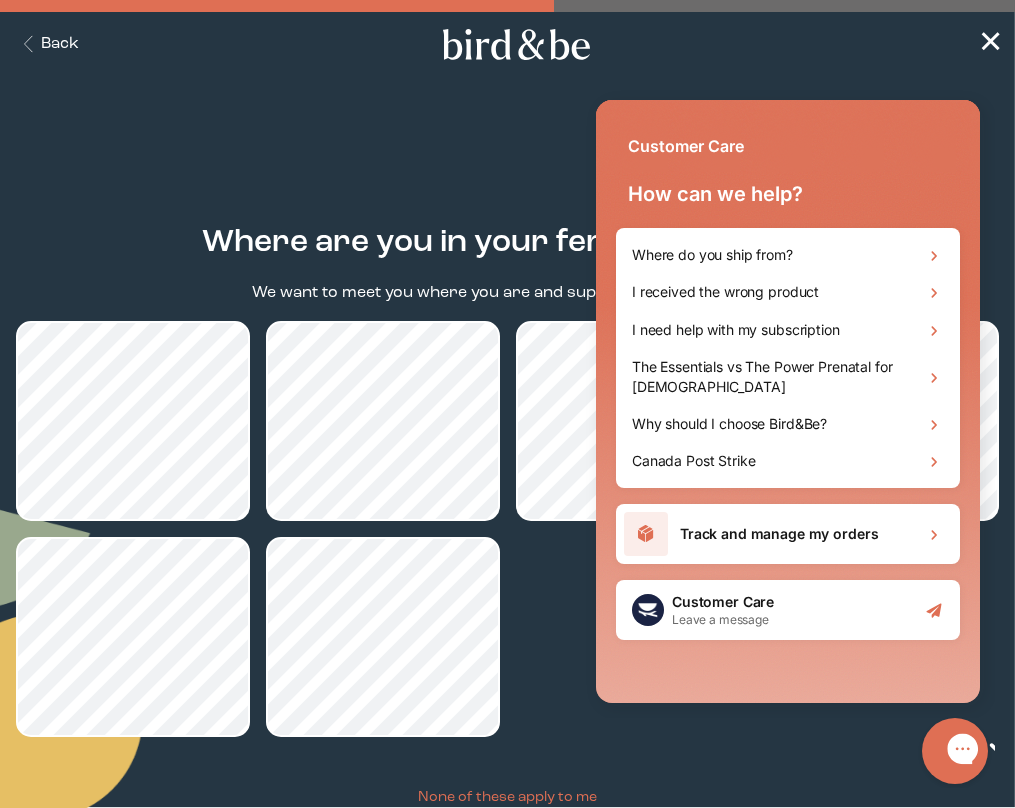 scroll, scrollTop: 0, scrollLeft: 0, axis: both 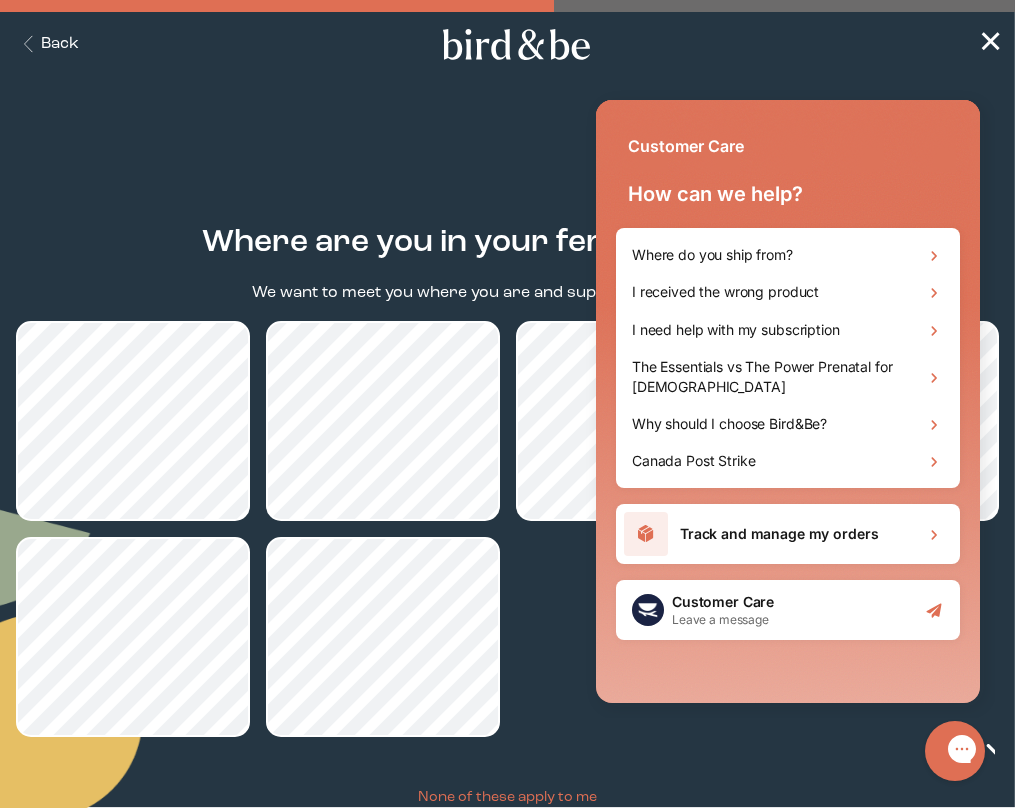 click on "plus-circle minus-circle close-circle Bird & Be Logo Bird & Be Logo arrow-left Leaf Search Seeds Hands with Leaf Seed with Sprout Flower Calendar with Leaf Cart Back ✕ Where are you in your fertility journey? We want to meet you where you are and support you at any stage! None of these apply to me Continue
Quiz - Fertility Stage" at bounding box center [507, 404] 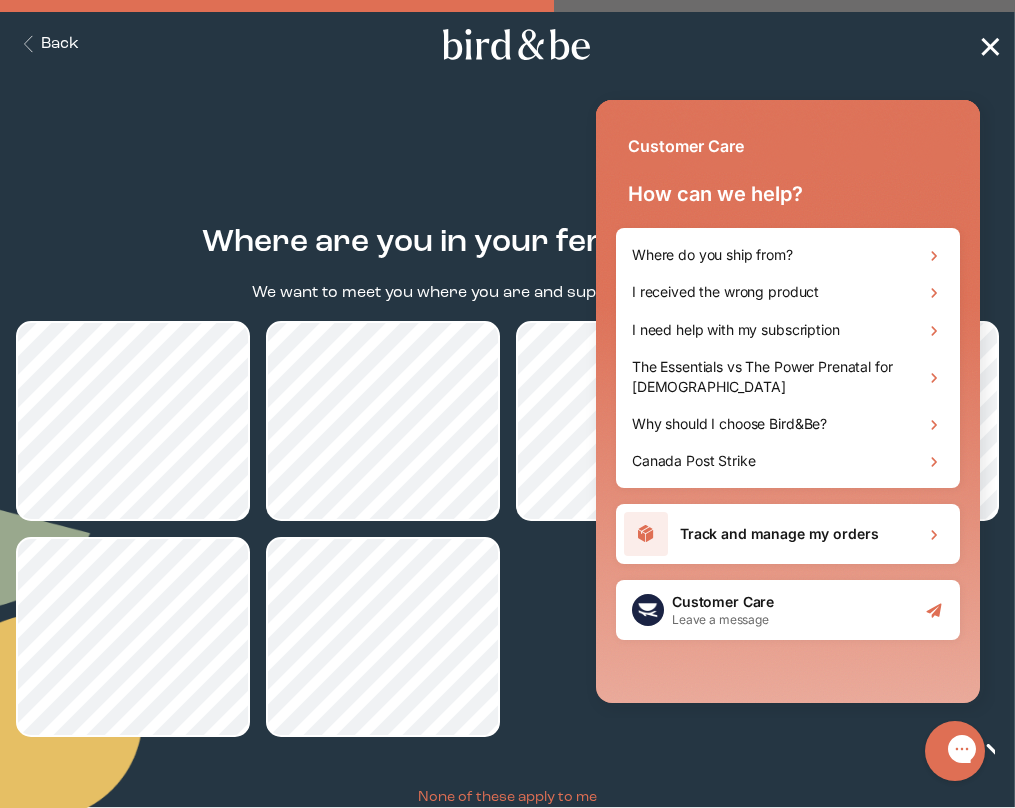 click on "✕" at bounding box center [990, 45] 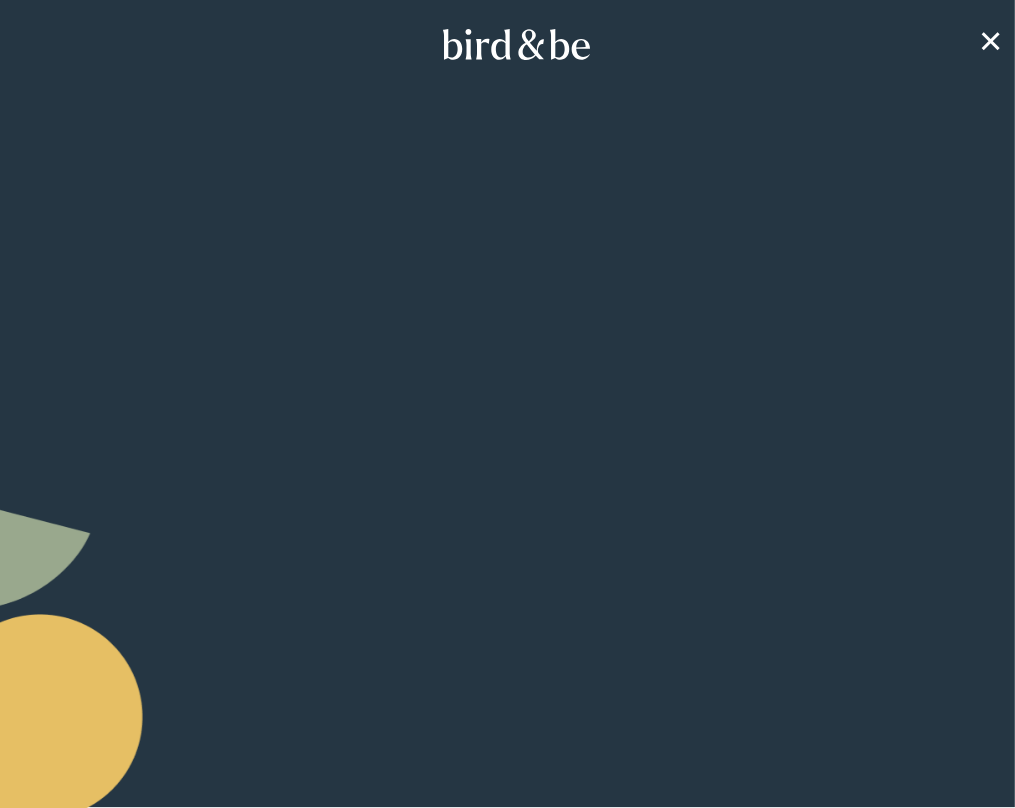 scroll, scrollTop: 0, scrollLeft: 0, axis: both 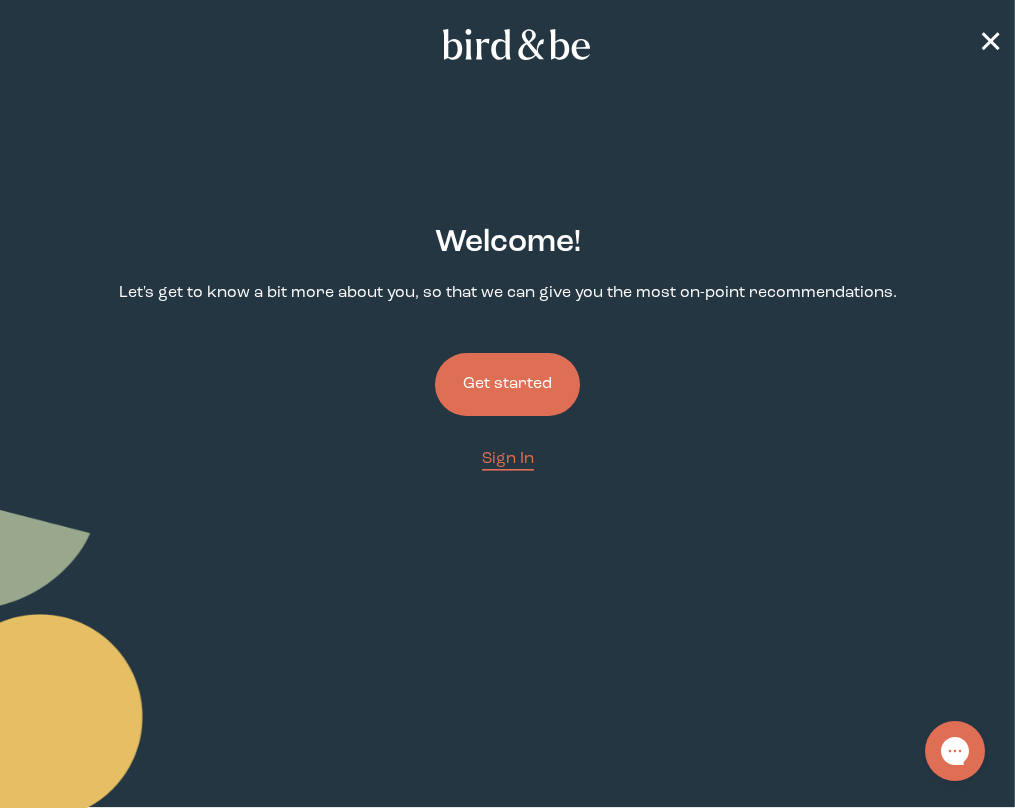 click on "Get started" at bounding box center (507, 384) 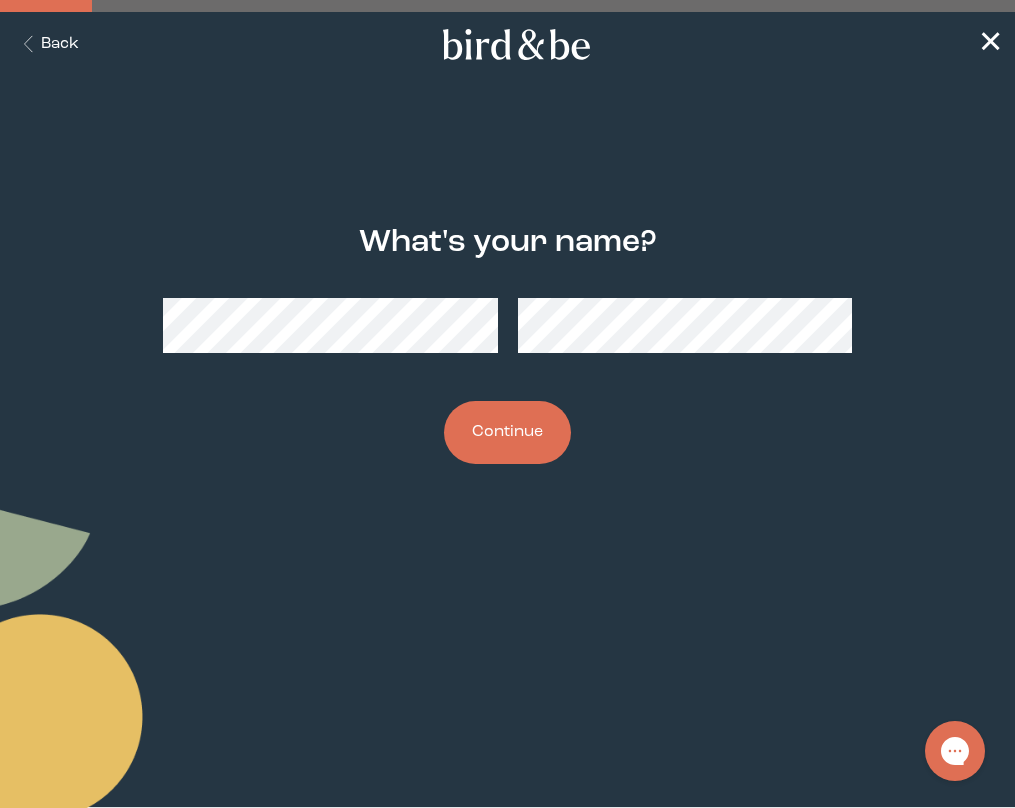 click on "Continue" at bounding box center (507, 432) 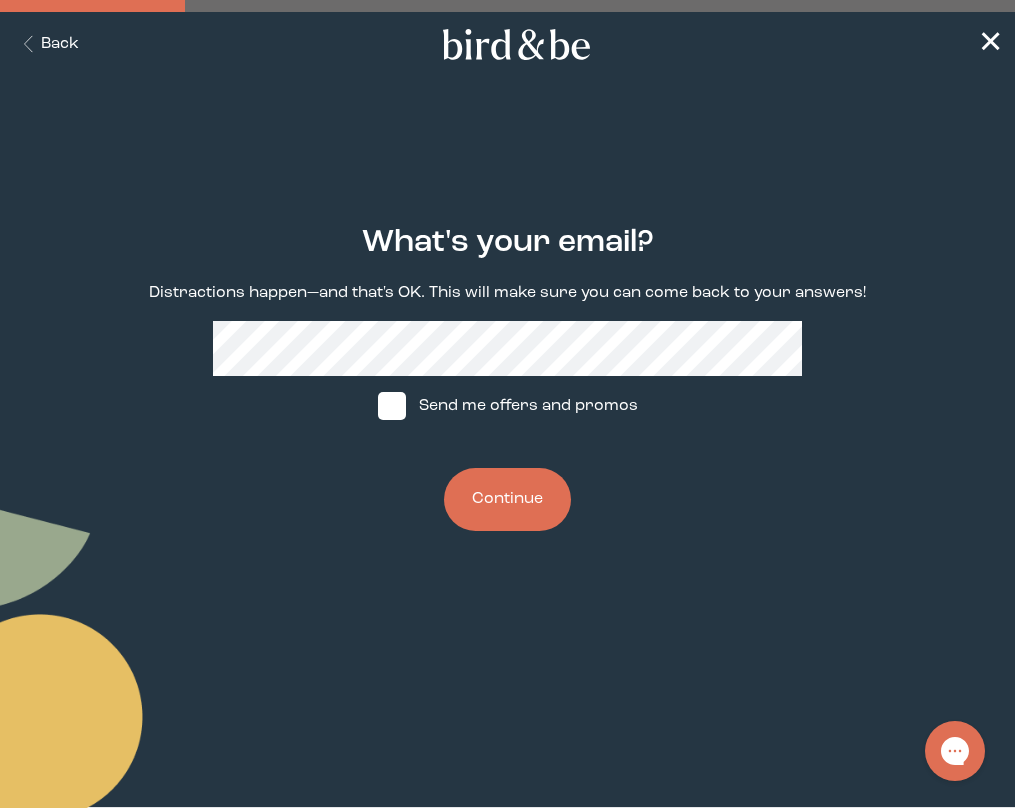 click on "Continue" at bounding box center (507, 499) 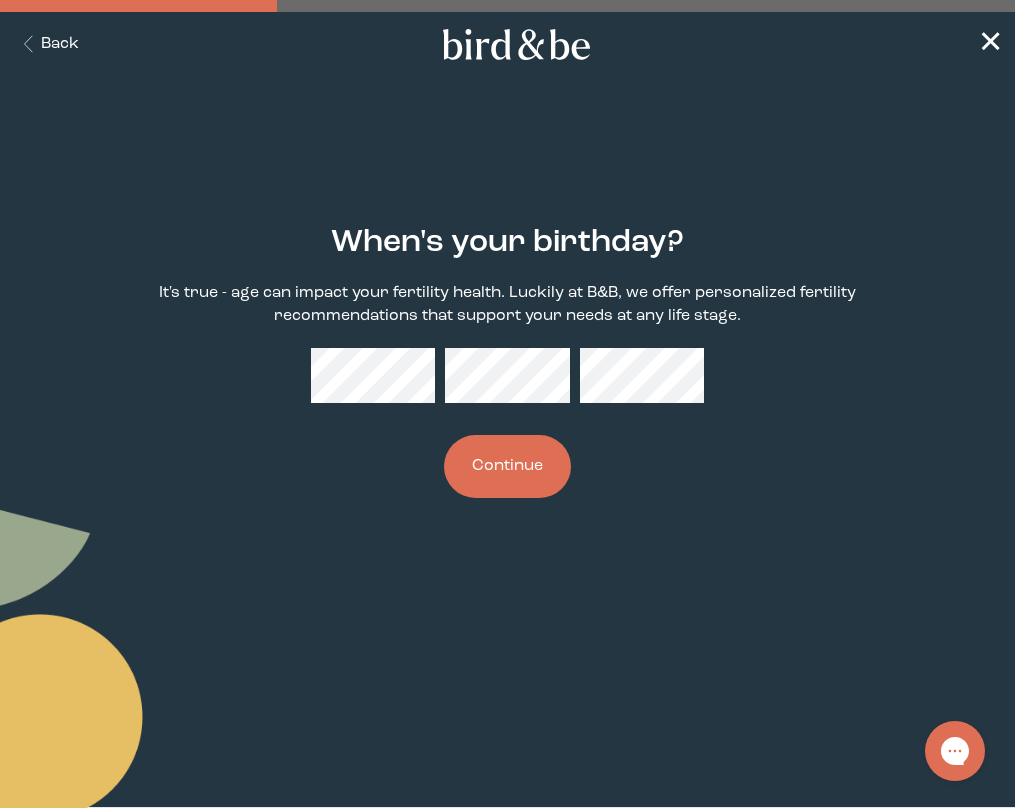 click on "Continue" at bounding box center (507, 466) 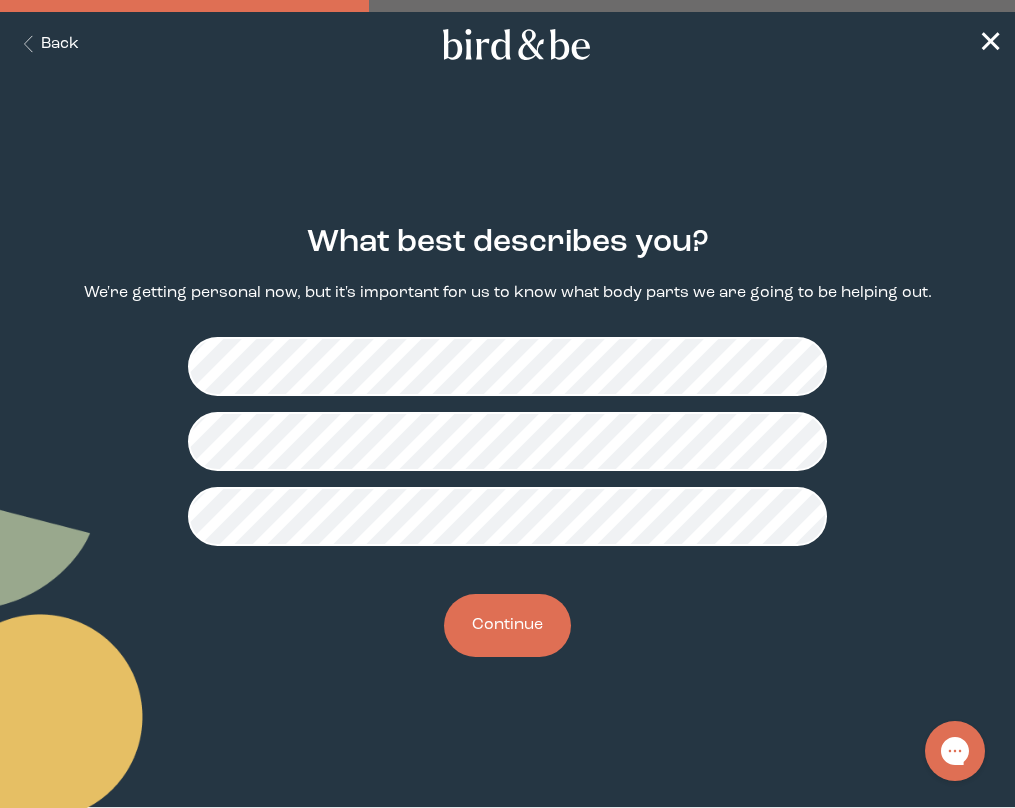 click on "Continue" at bounding box center [507, 625] 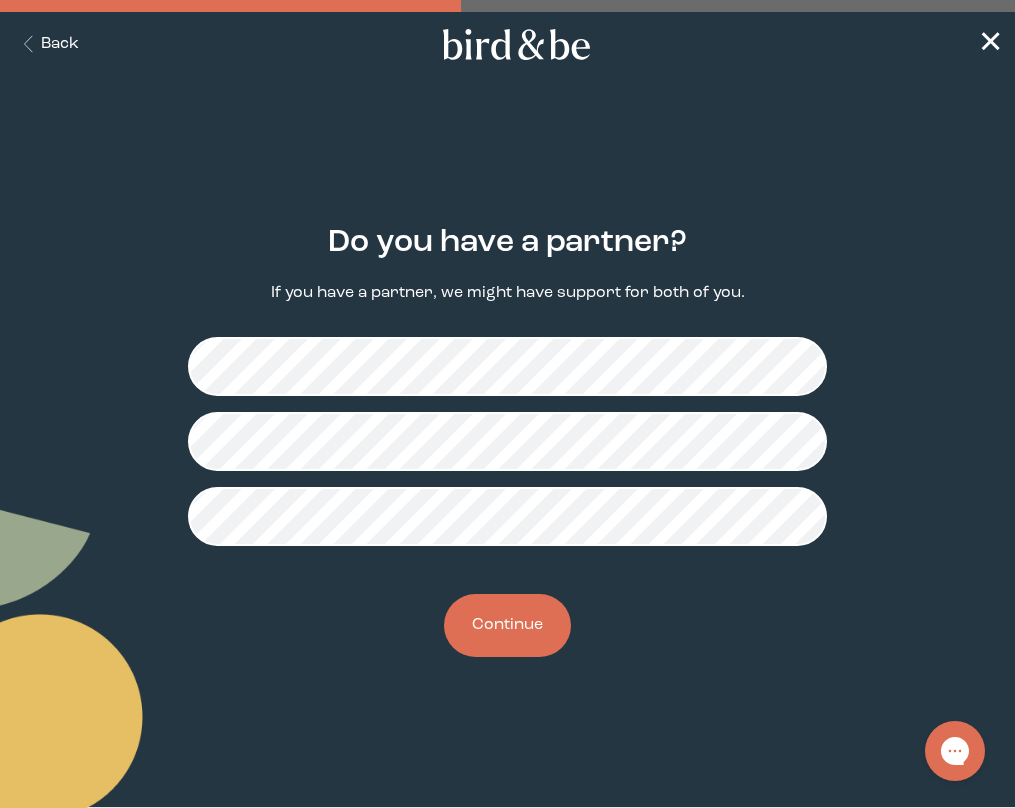 click on "Continue" at bounding box center (507, 625) 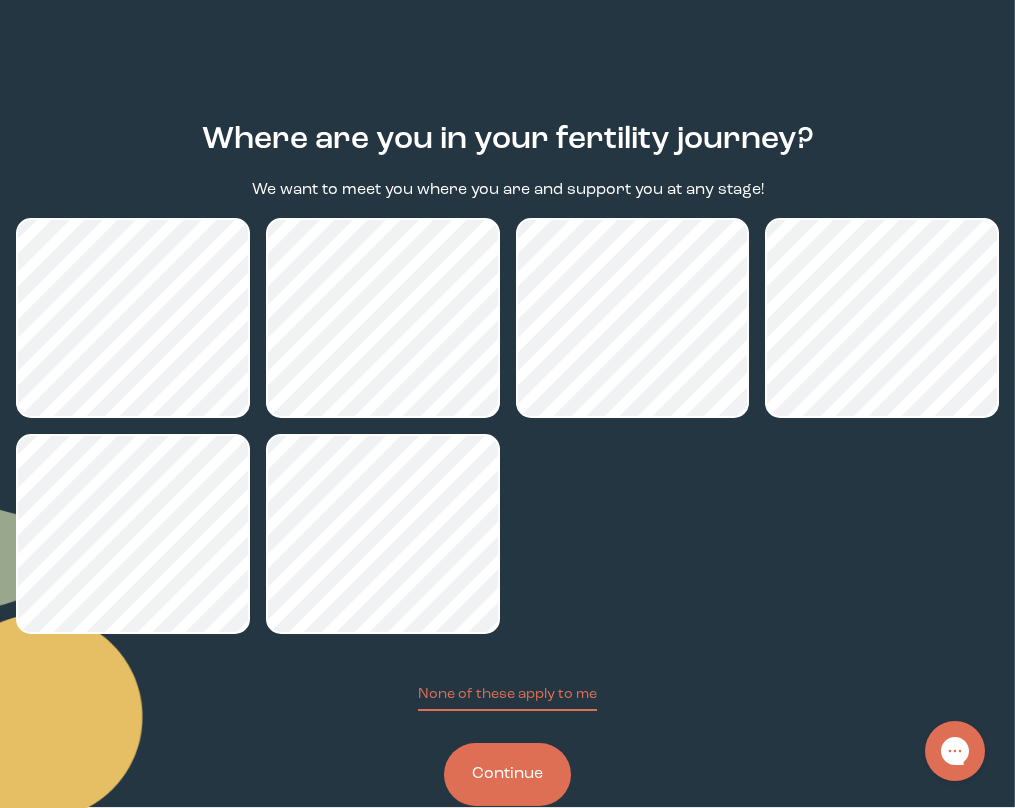 scroll, scrollTop: 144, scrollLeft: 0, axis: vertical 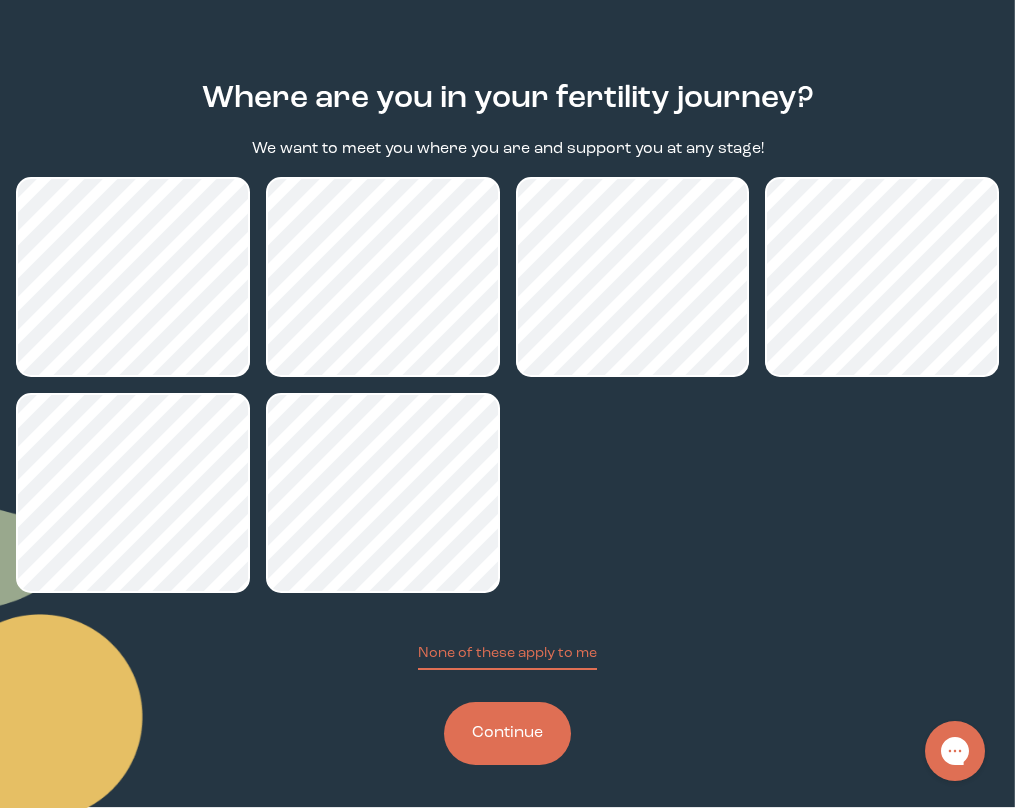 click on "Continue" at bounding box center [507, 733] 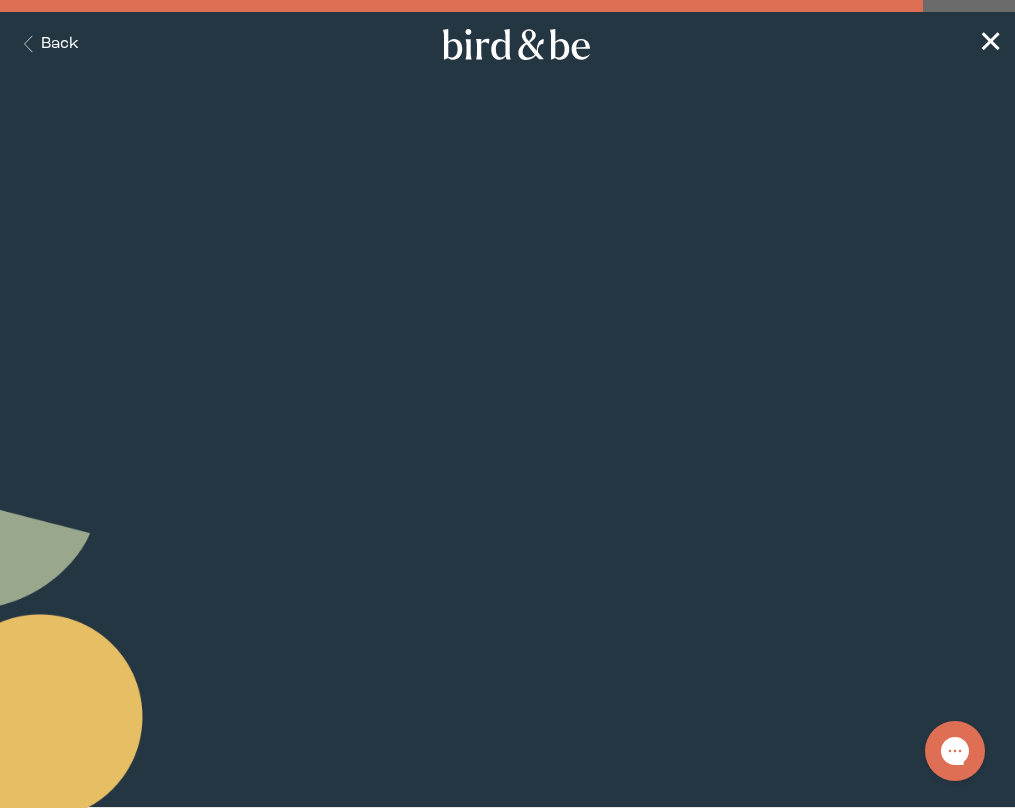 scroll, scrollTop: 0, scrollLeft: 0, axis: both 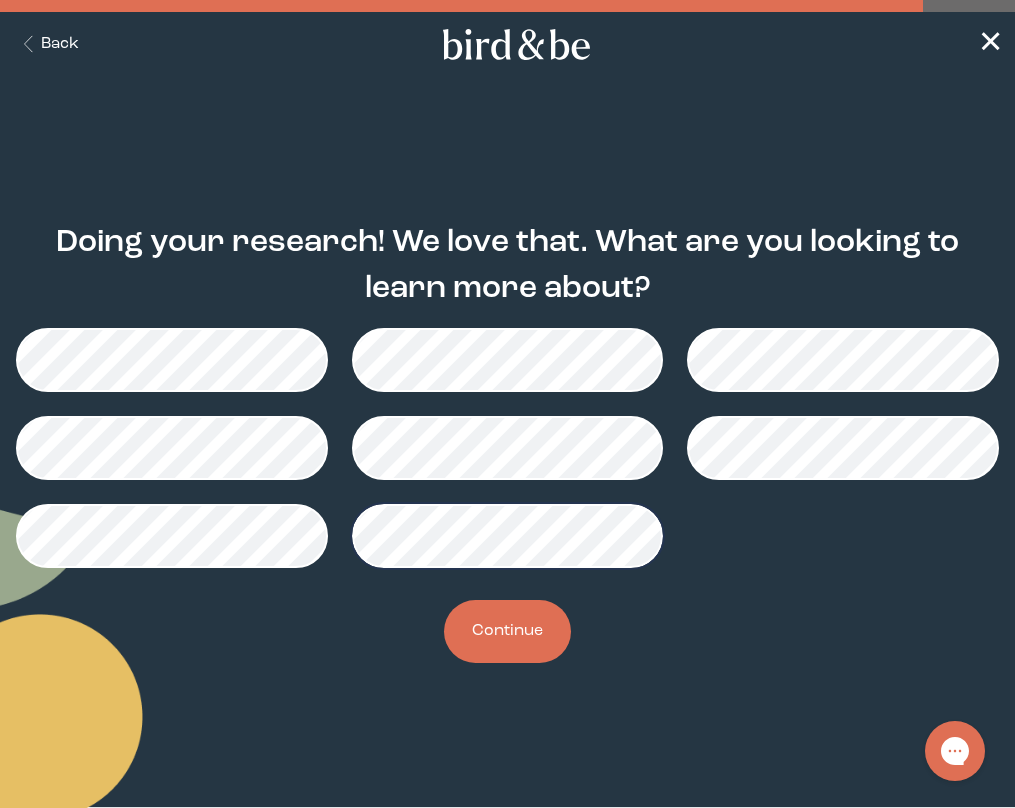 click on "Doing your research! We love that. What are you looking to learn more about? Continue" at bounding box center (507, 445) 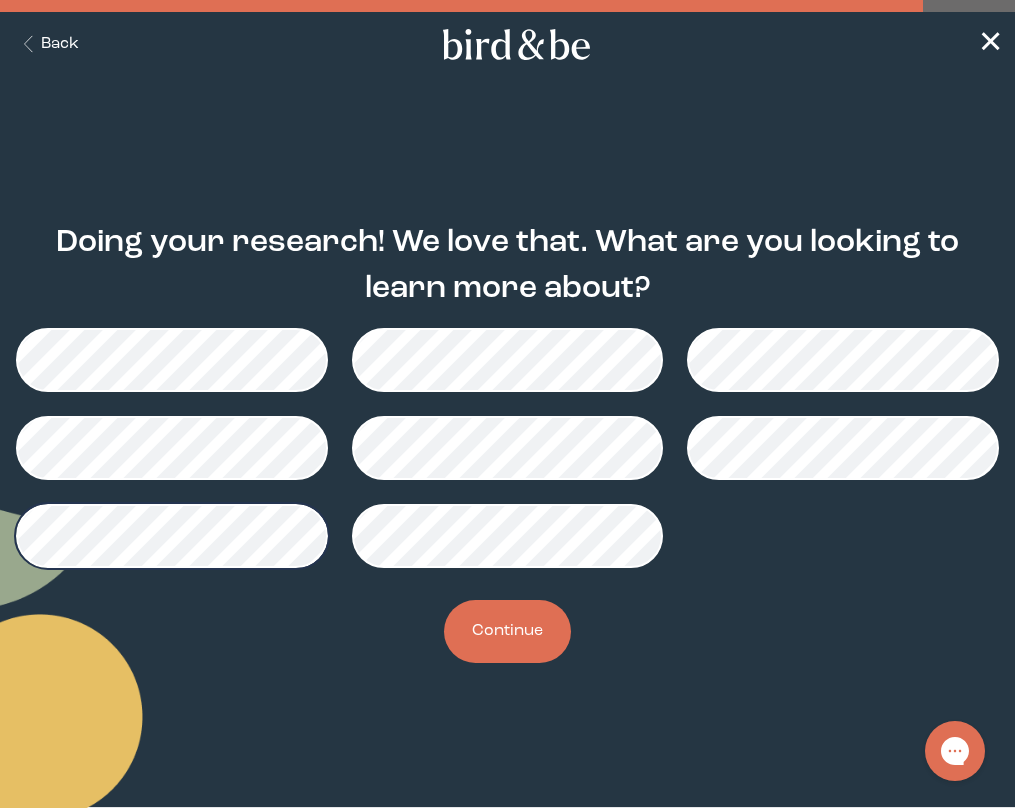 click on "Continue" at bounding box center [507, 631] 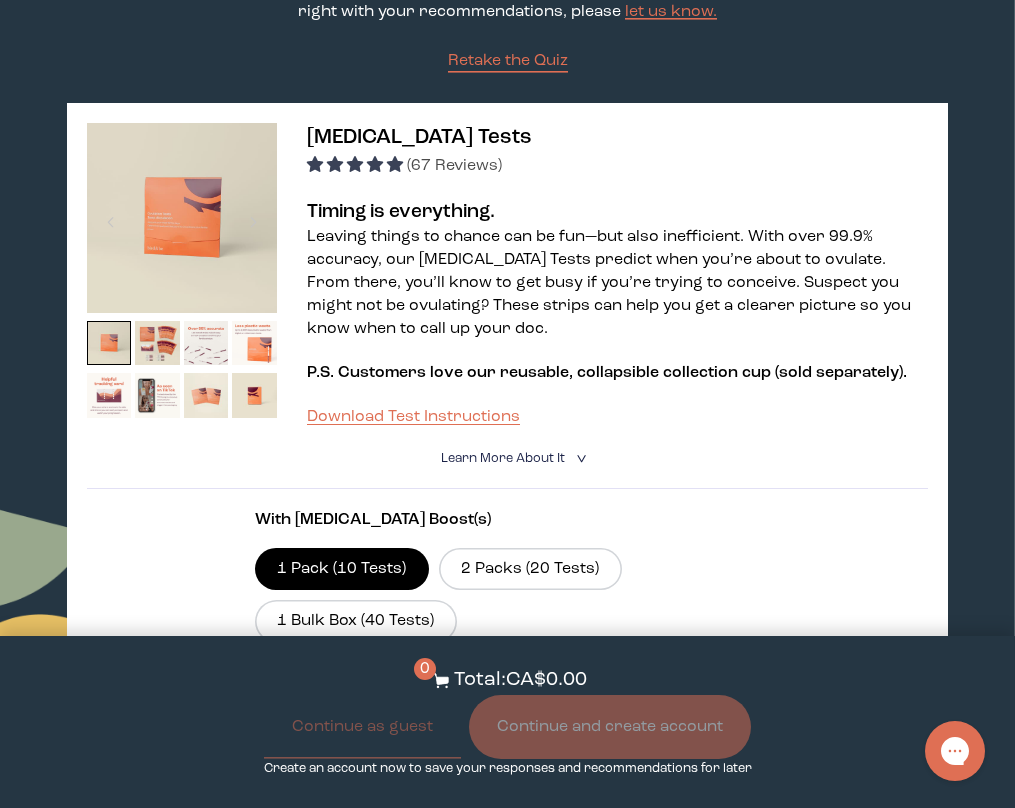 scroll, scrollTop: 0, scrollLeft: 0, axis: both 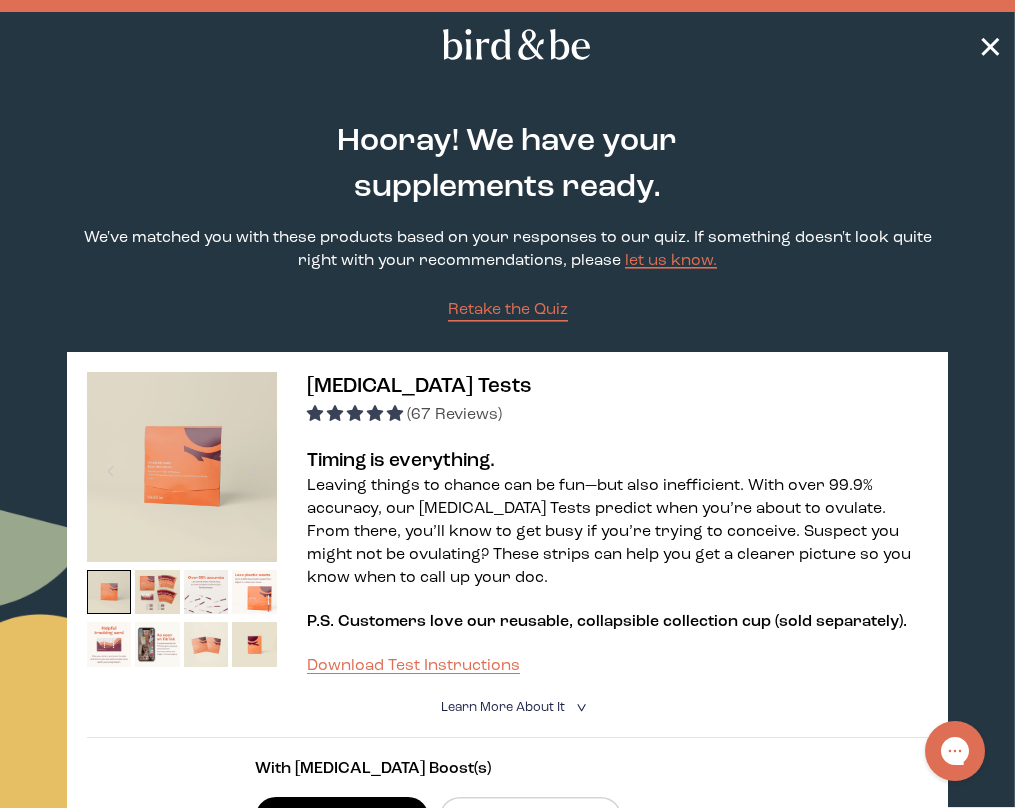 click on "✕" at bounding box center [990, 45] 